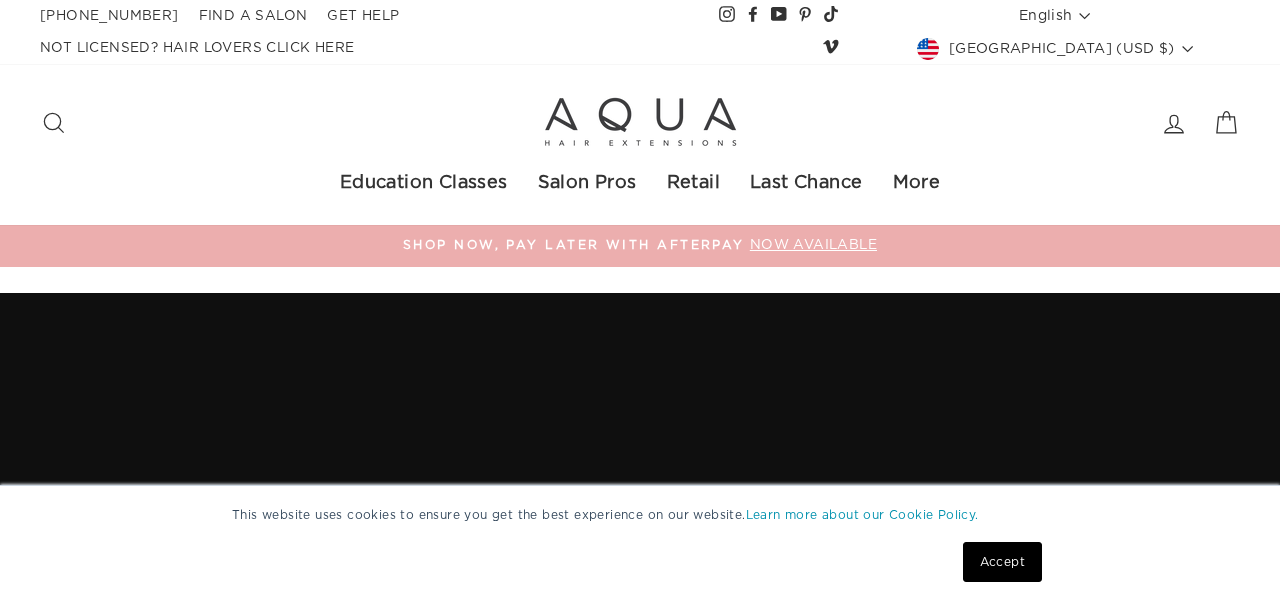 scroll, scrollTop: 0, scrollLeft: 0, axis: both 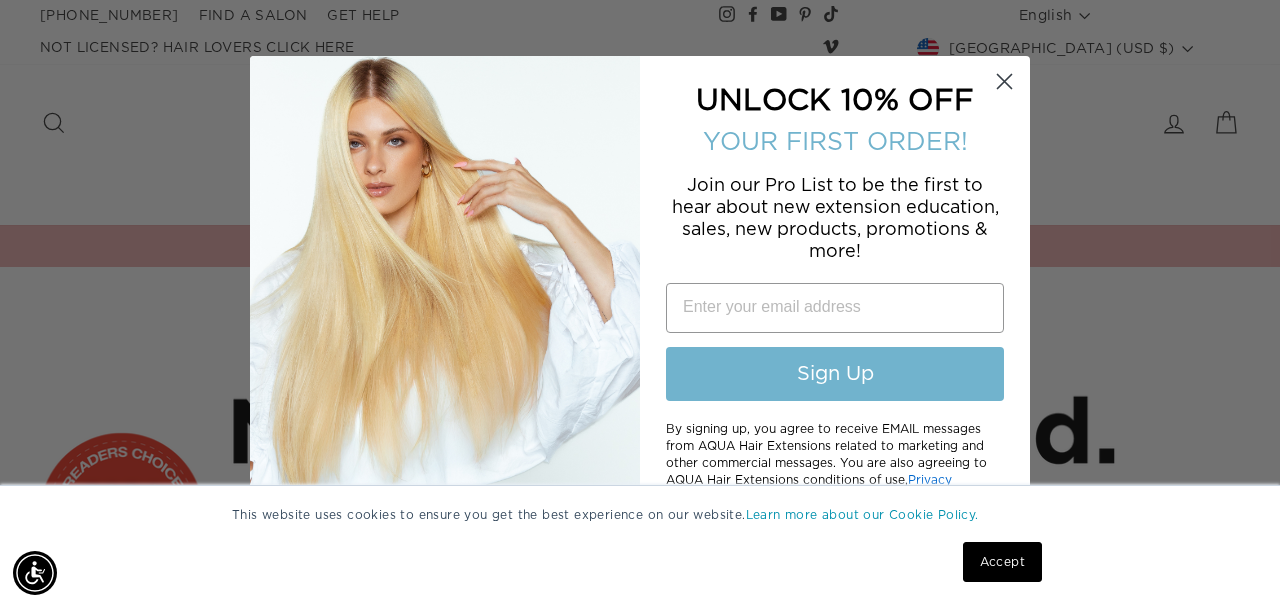 click 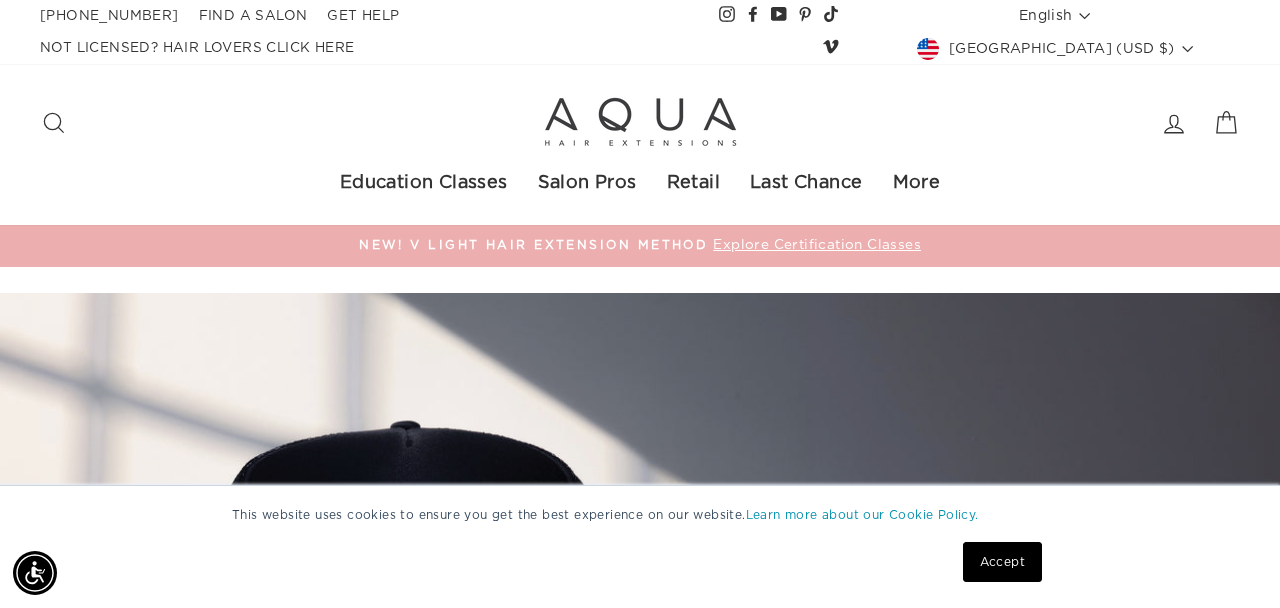 click 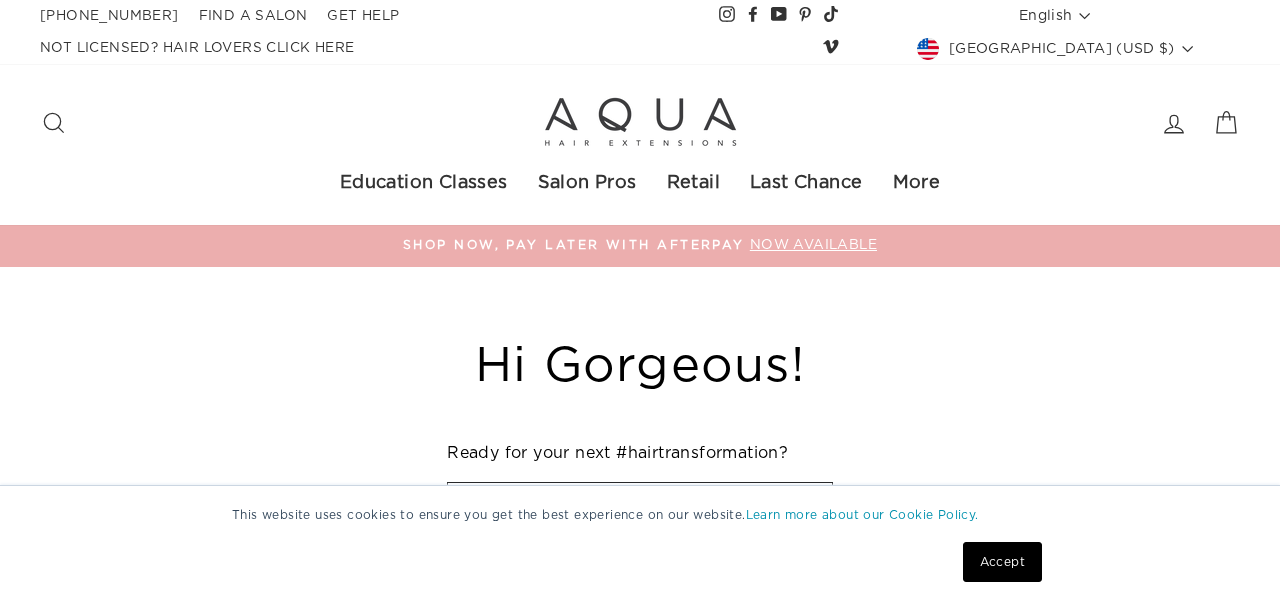 click 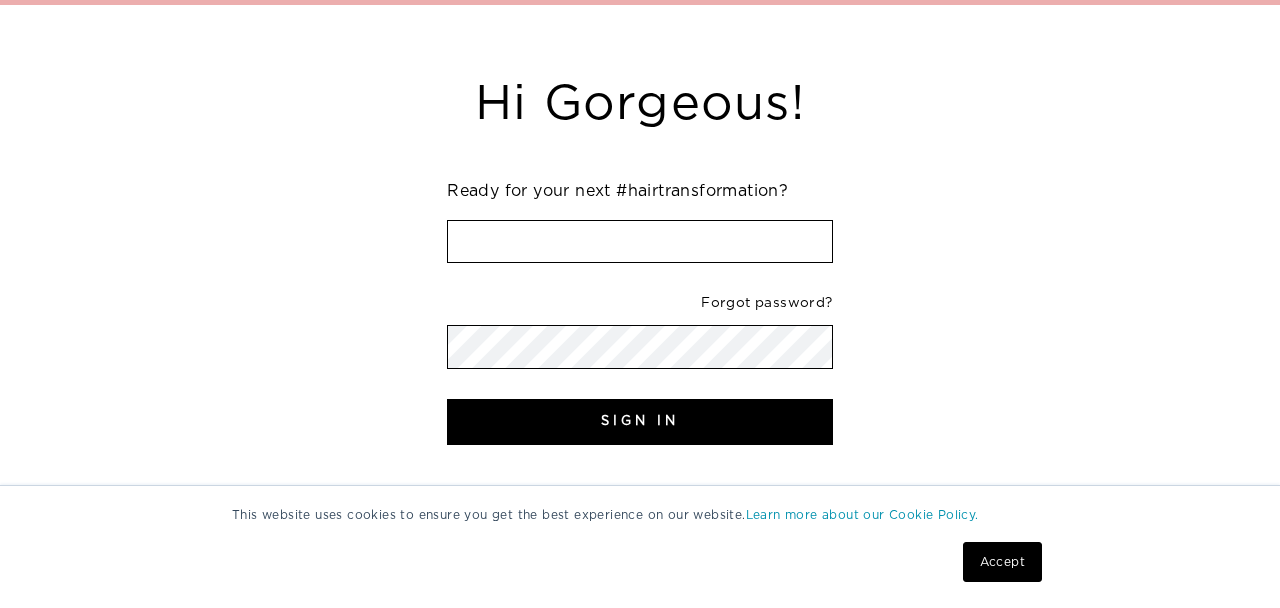 scroll, scrollTop: 308, scrollLeft: 0, axis: vertical 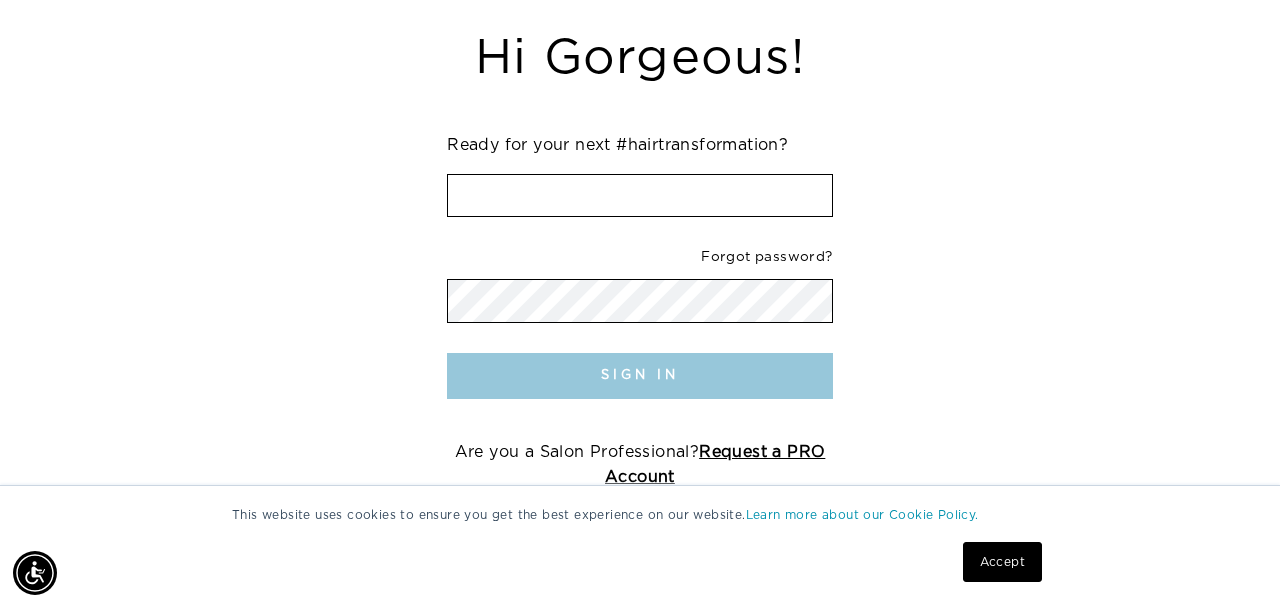 type on "[EMAIL_ADDRESS][DOMAIN_NAME]" 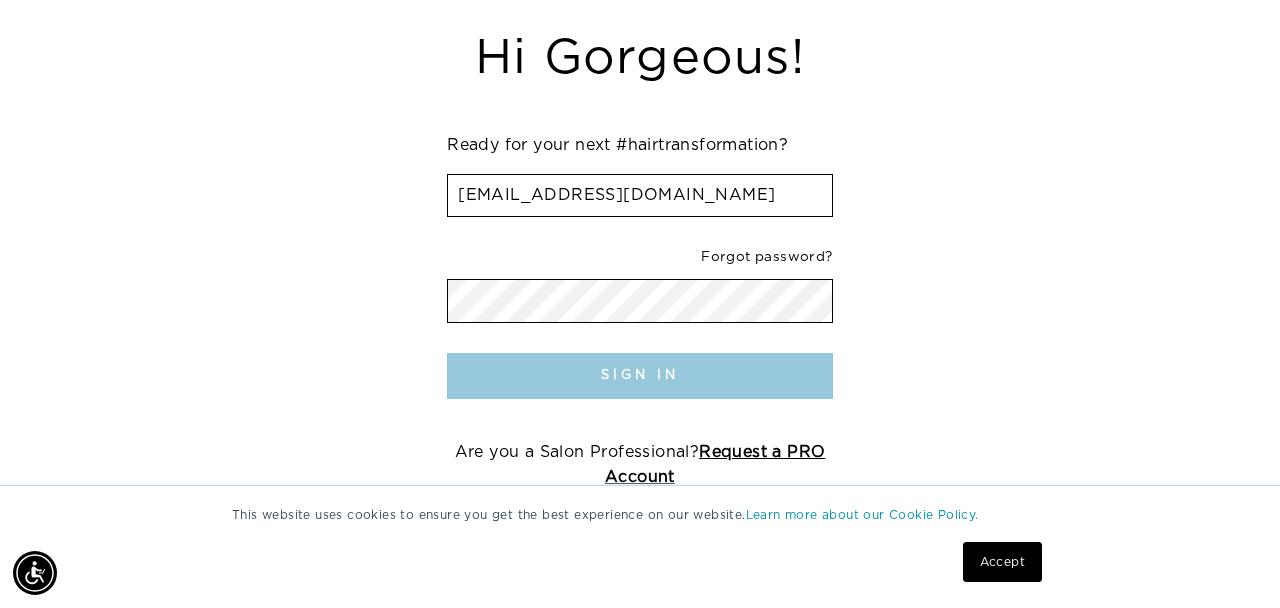 click on "Sign In" at bounding box center (639, 376) 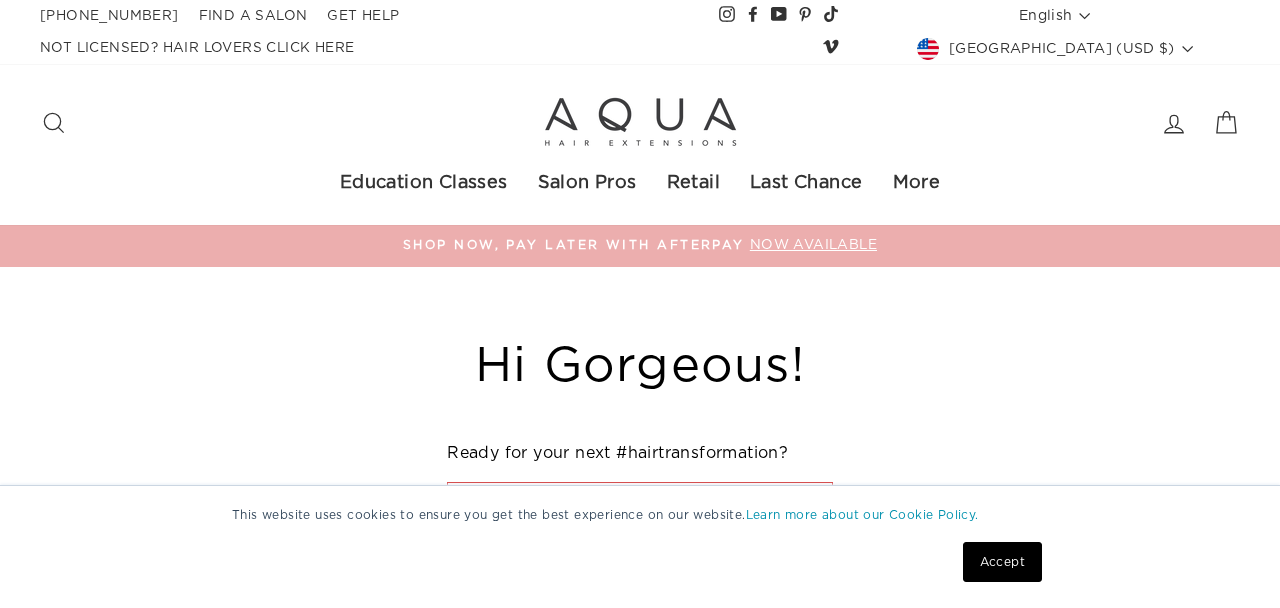 scroll, scrollTop: 0, scrollLeft: 0, axis: both 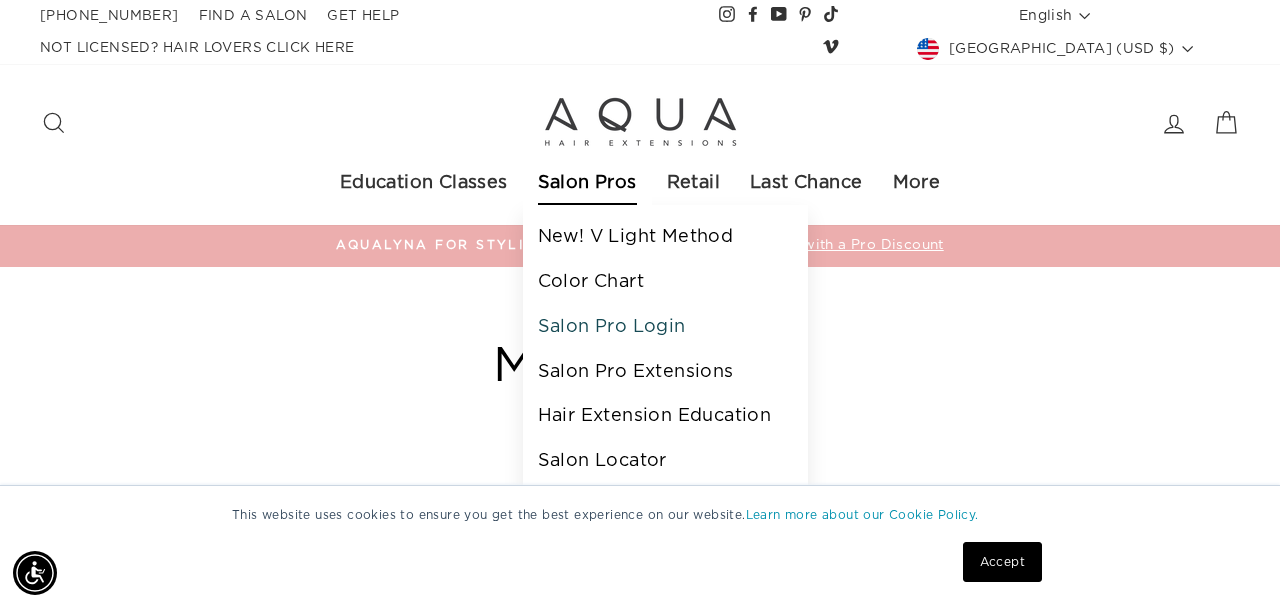 click on "Salon Pro Login" at bounding box center (665, 327) 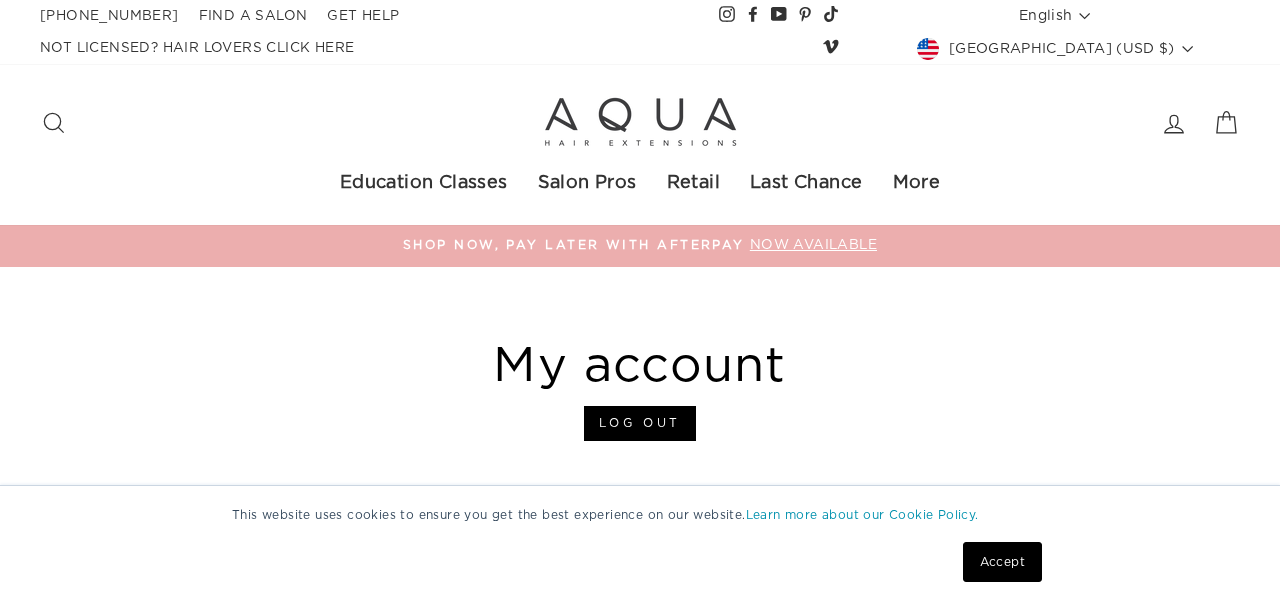 scroll, scrollTop: 0, scrollLeft: 0, axis: both 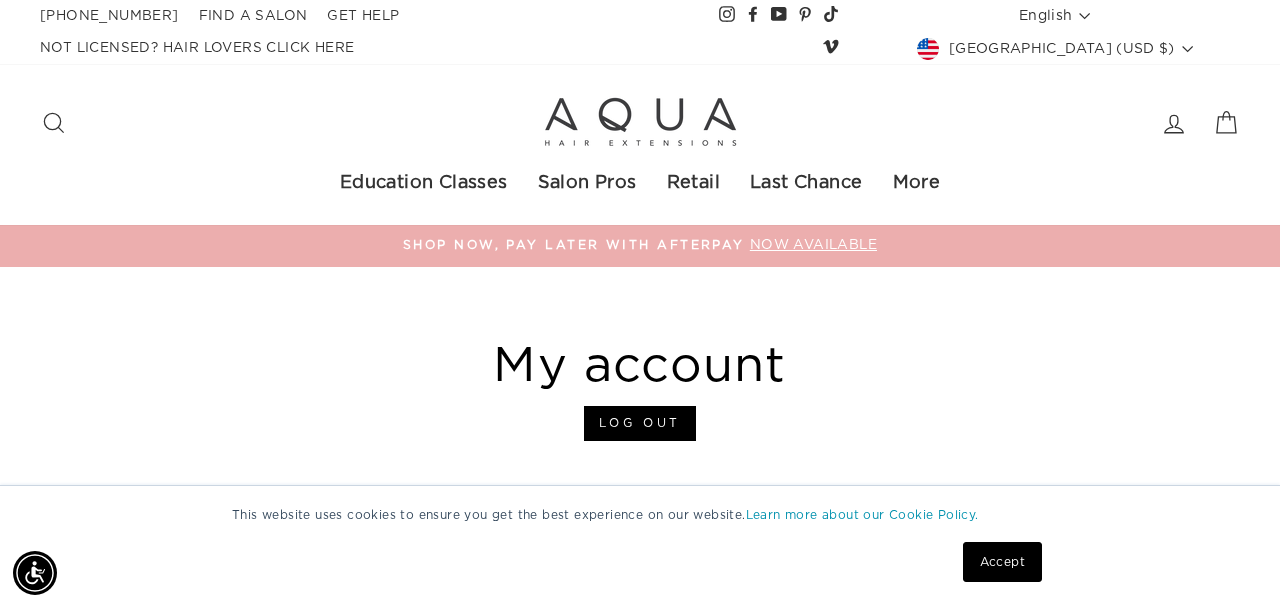 click on "My account
Log out
Order History You haven't placed any orders yet.
Account details
[PERSON_NAME]
[PERSON_NAME] salon melange [STREET_ADDRESS]
View addresses (1)" at bounding box center [640, 524] 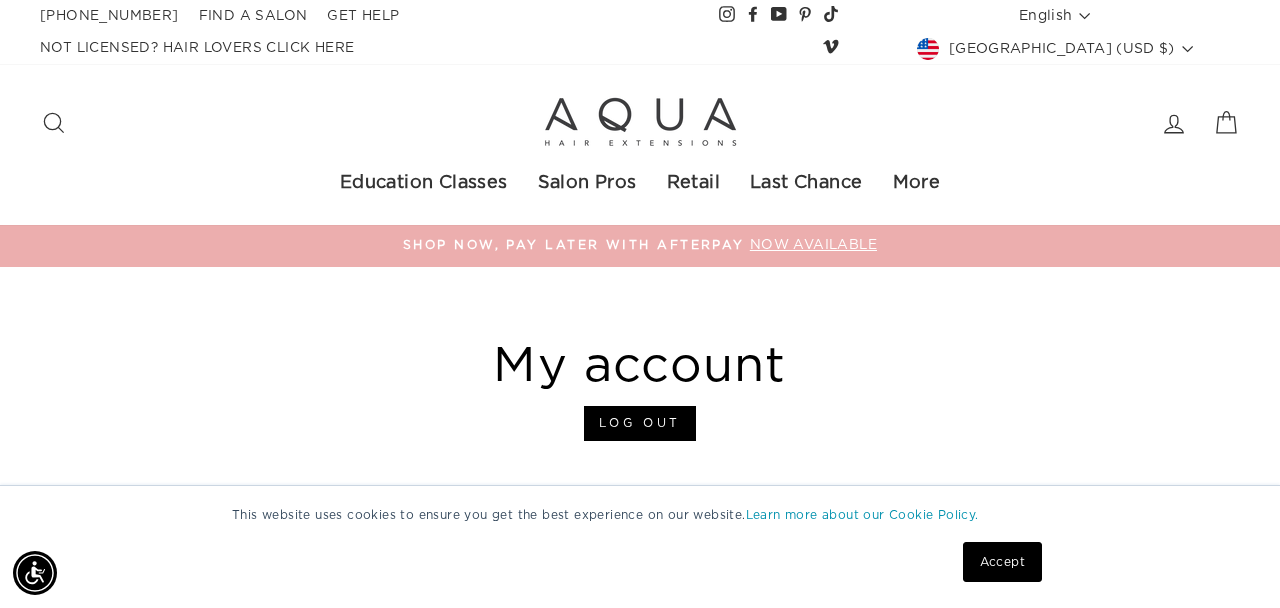 click on "Account
Search
Cart" at bounding box center [1005, 123] 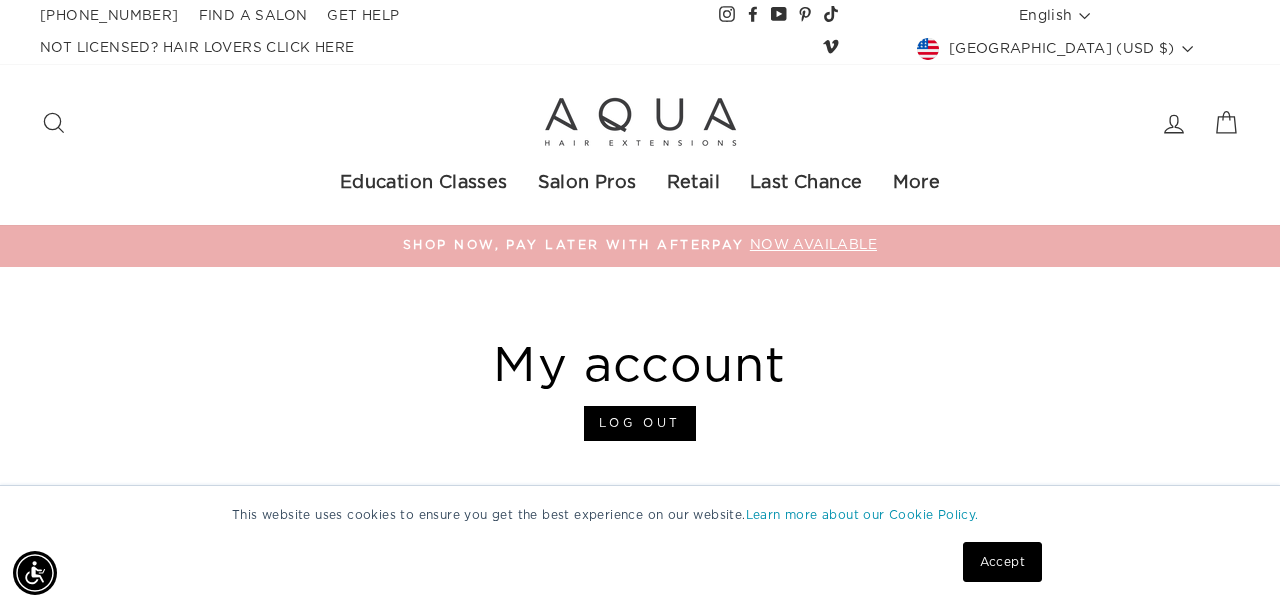 click on "Accept" at bounding box center [1002, 562] 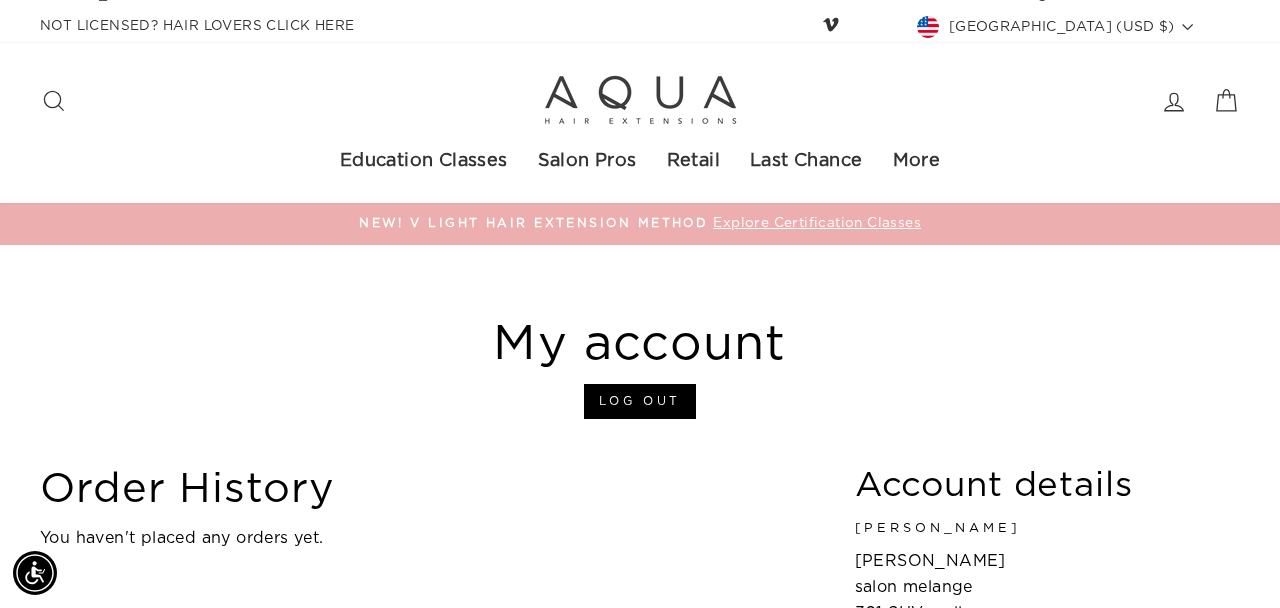 scroll, scrollTop: 0, scrollLeft: 0, axis: both 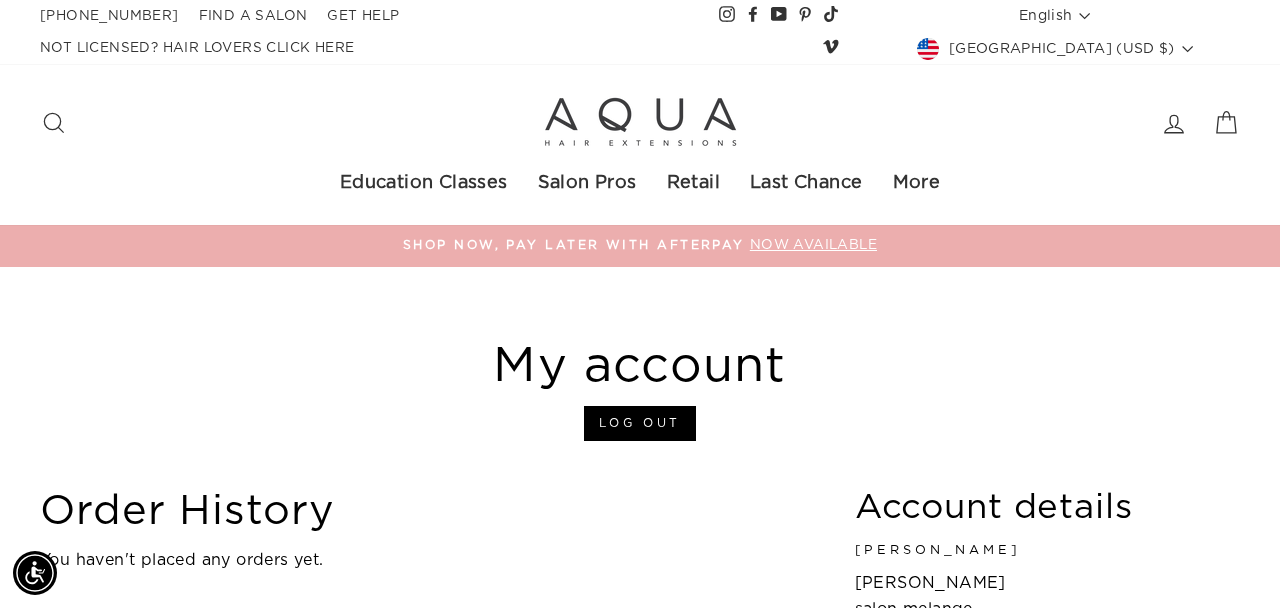 click 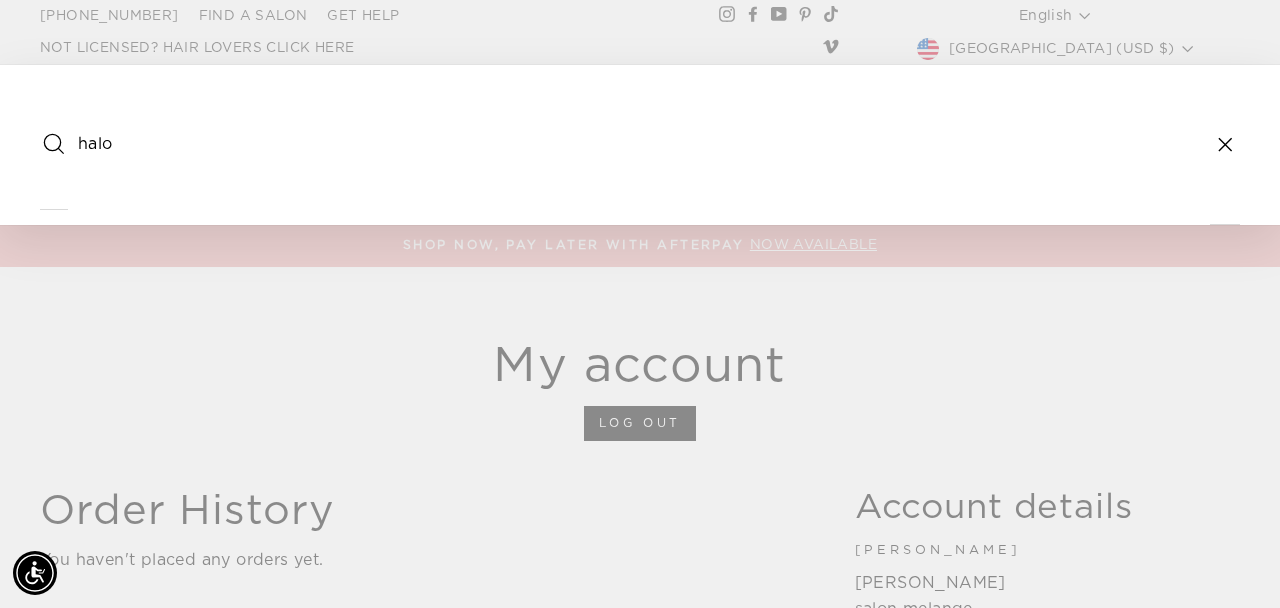 click on "Search" at bounding box center (54, 145) 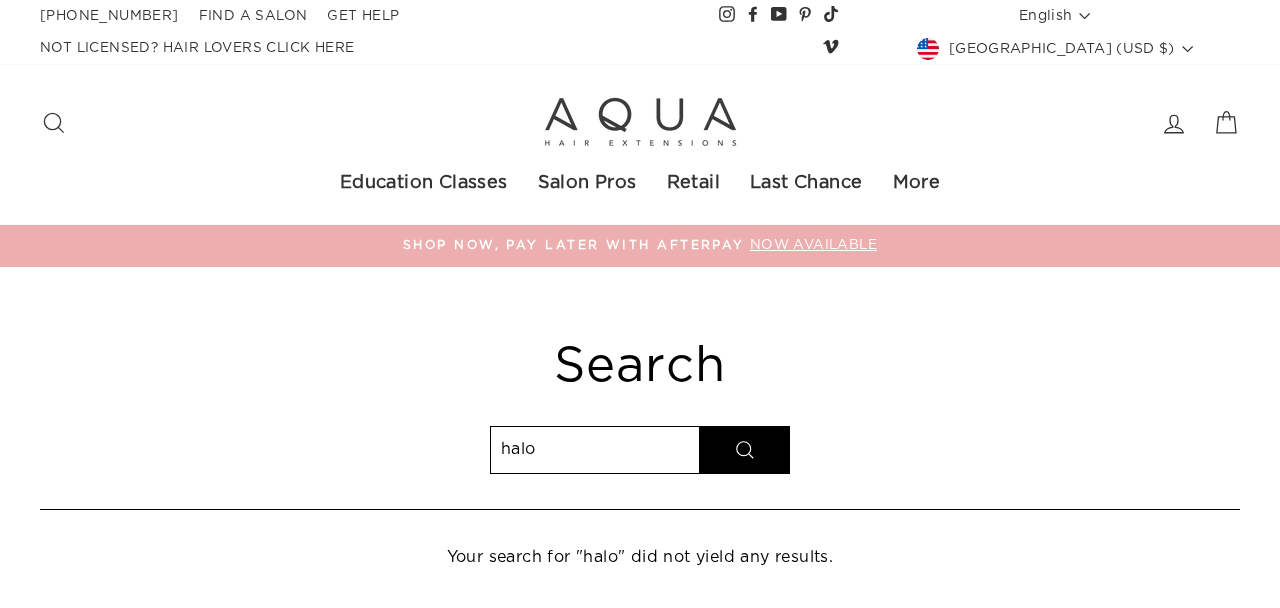 scroll, scrollTop: 0, scrollLeft: 0, axis: both 